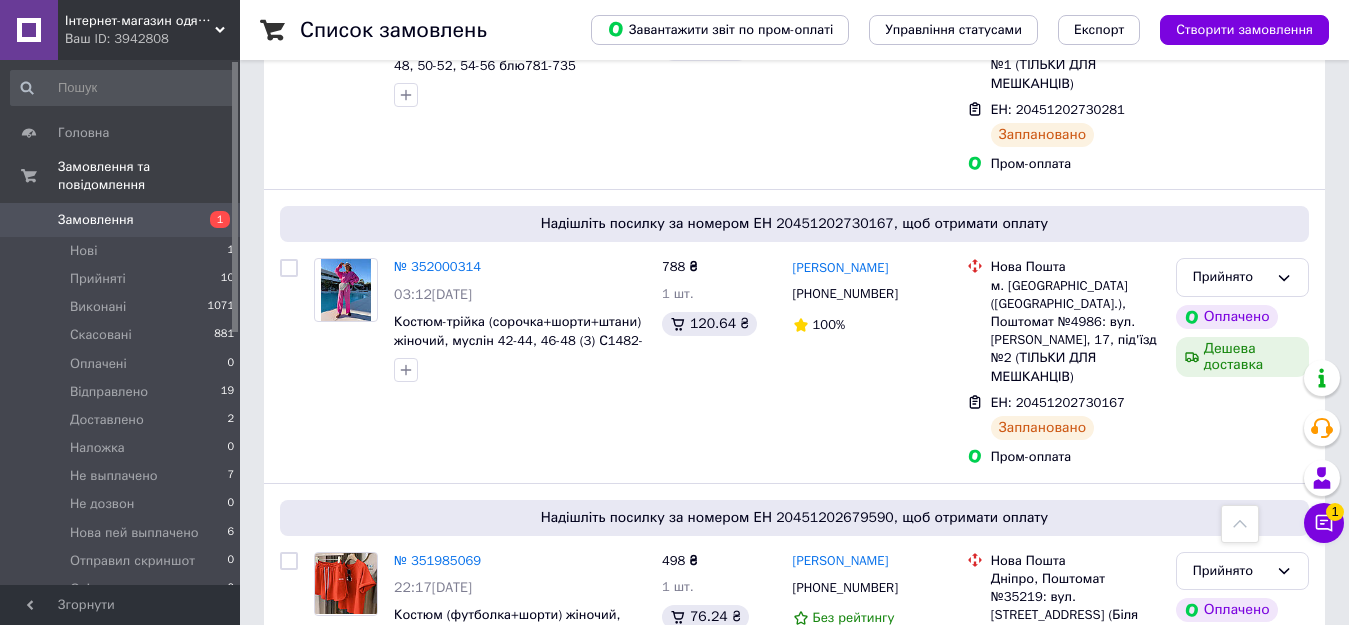 scroll, scrollTop: 604, scrollLeft: 0, axis: vertical 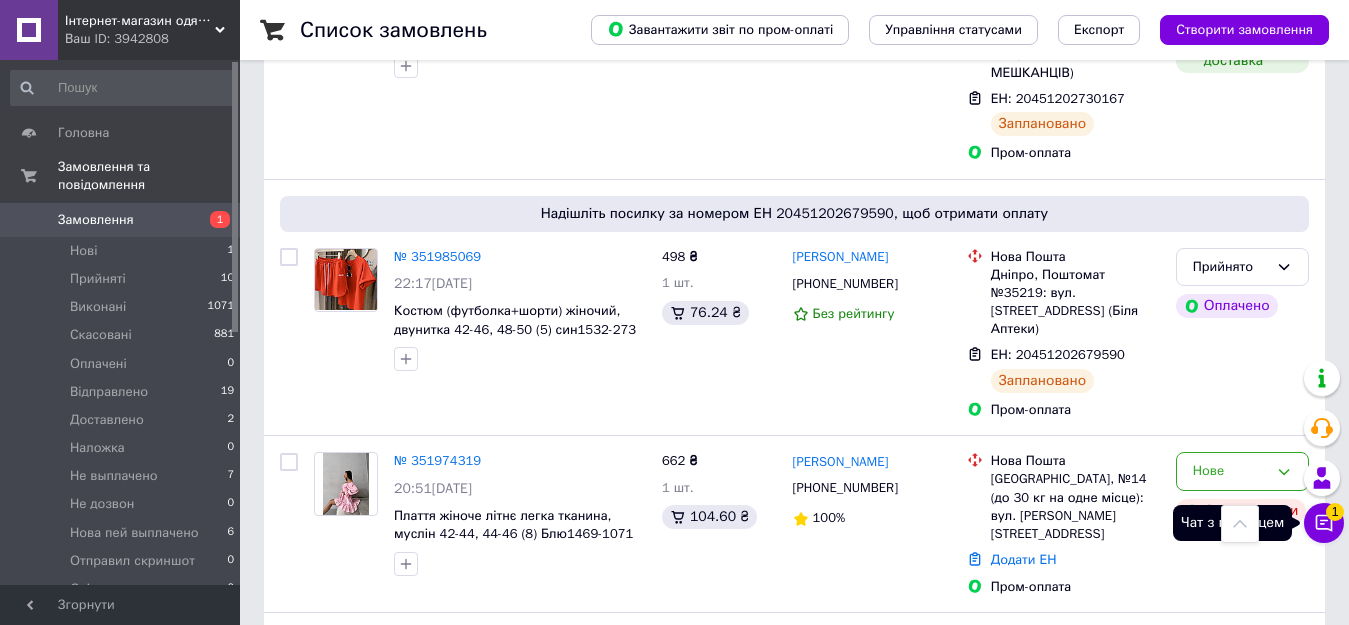 click 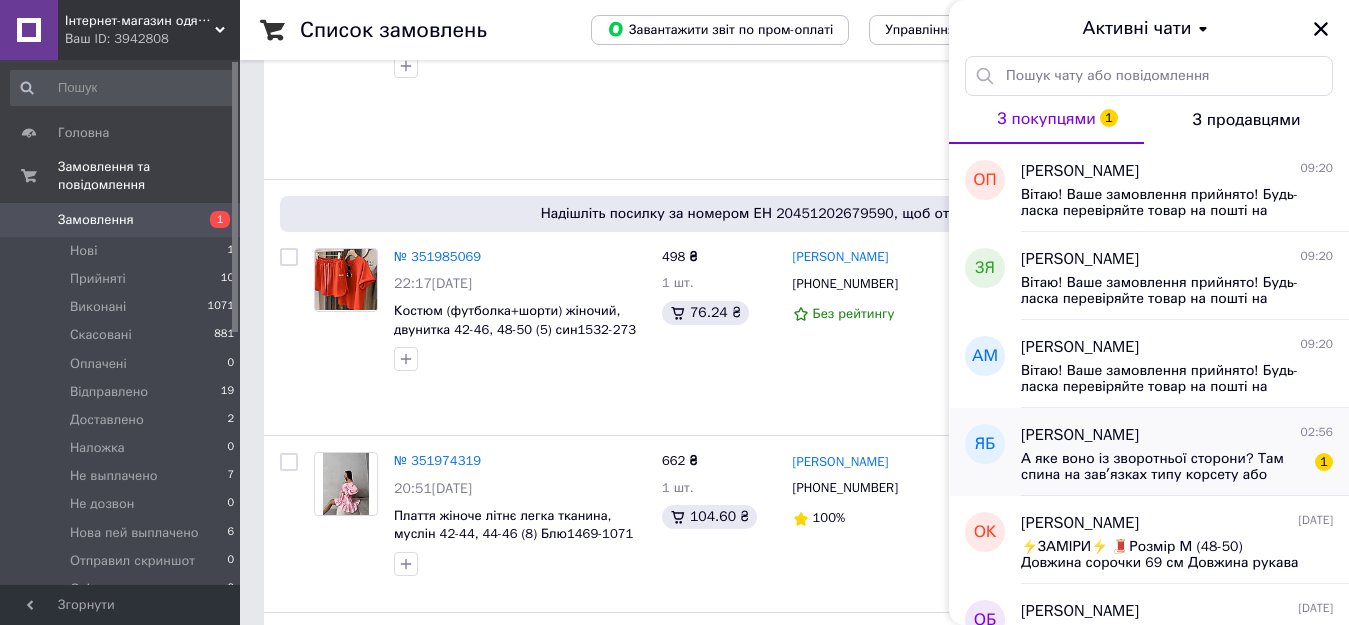 click on "А яке воно із зворотньої сторони? Там спина на завʼязках типу корсету або  може виріз глибокий чи просто звичайна спина з тканини?" at bounding box center [1163, 467] 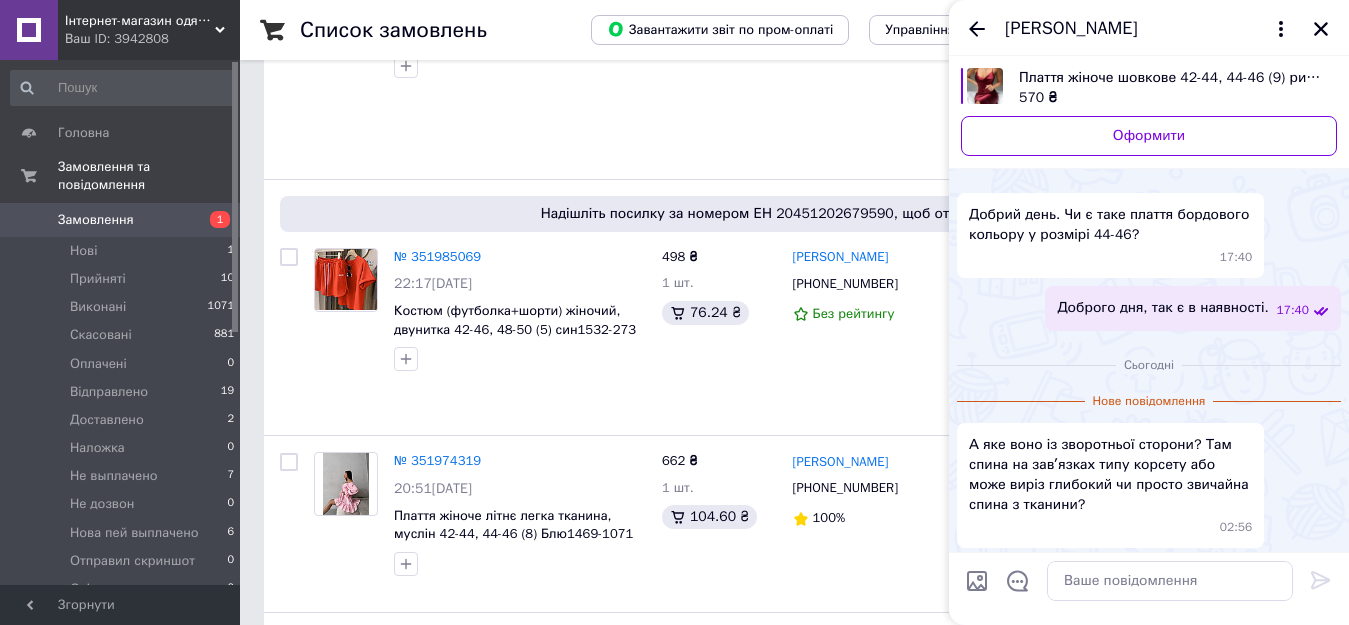 scroll, scrollTop: 31, scrollLeft: 0, axis: vertical 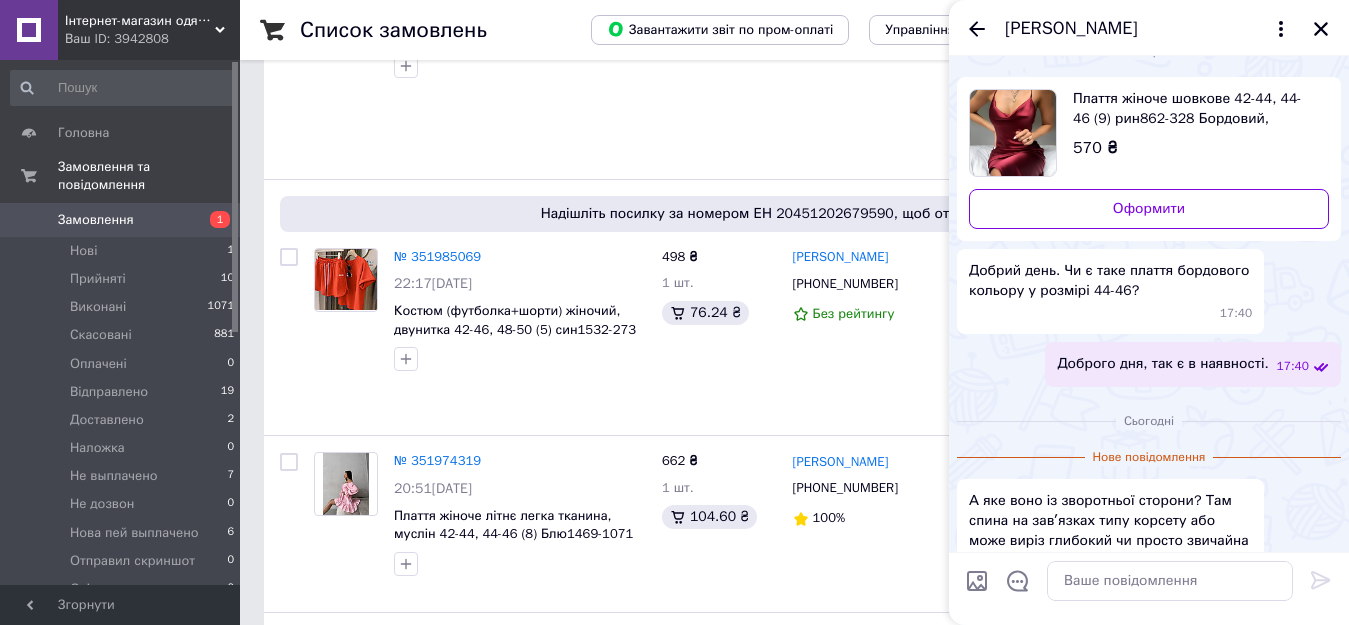 click at bounding box center (977, 581) 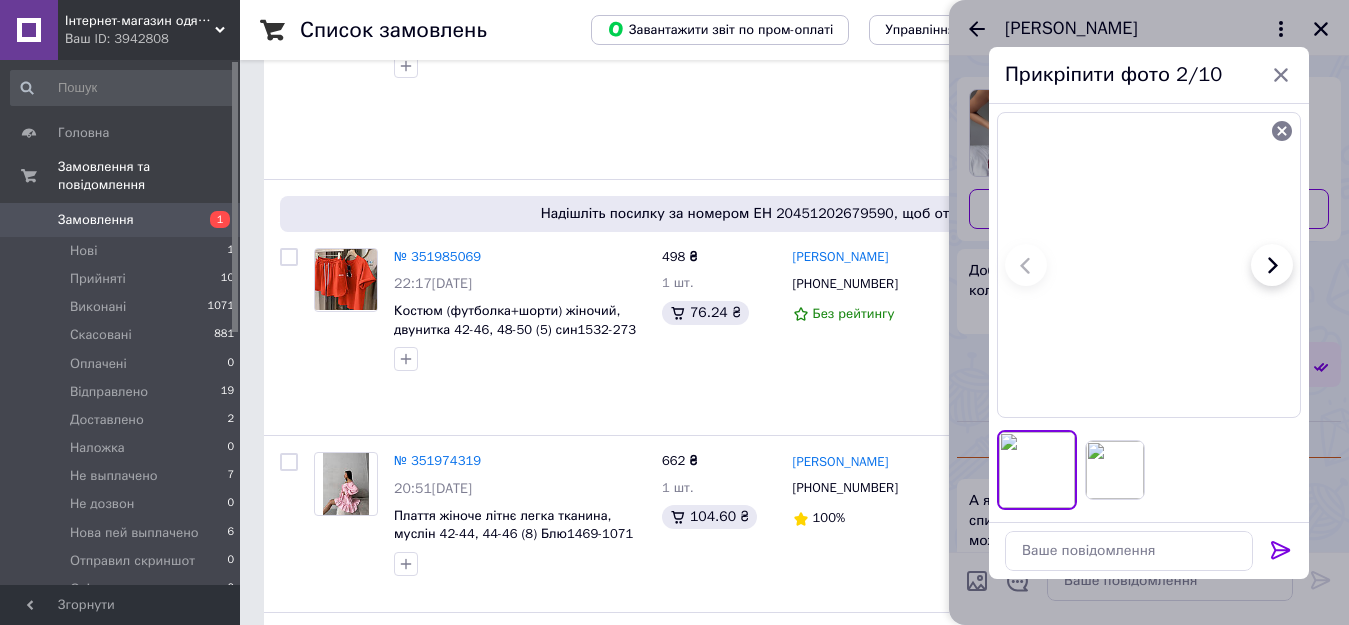 click 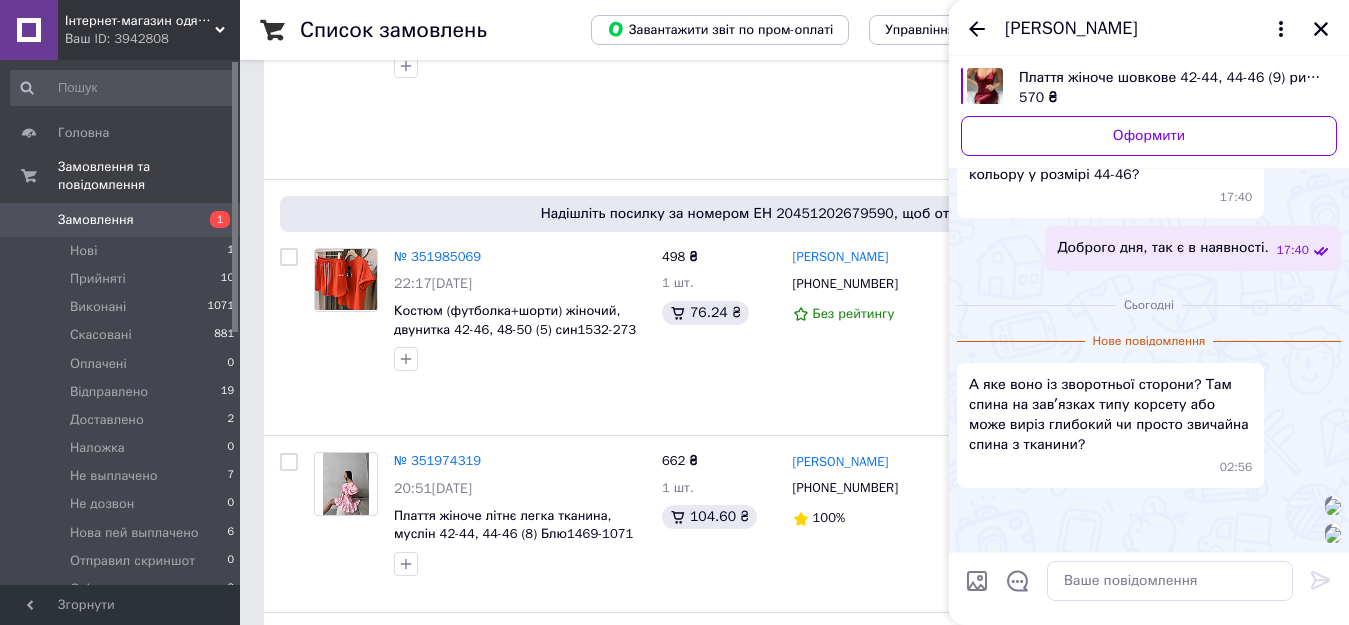 scroll, scrollTop: 656, scrollLeft: 0, axis: vertical 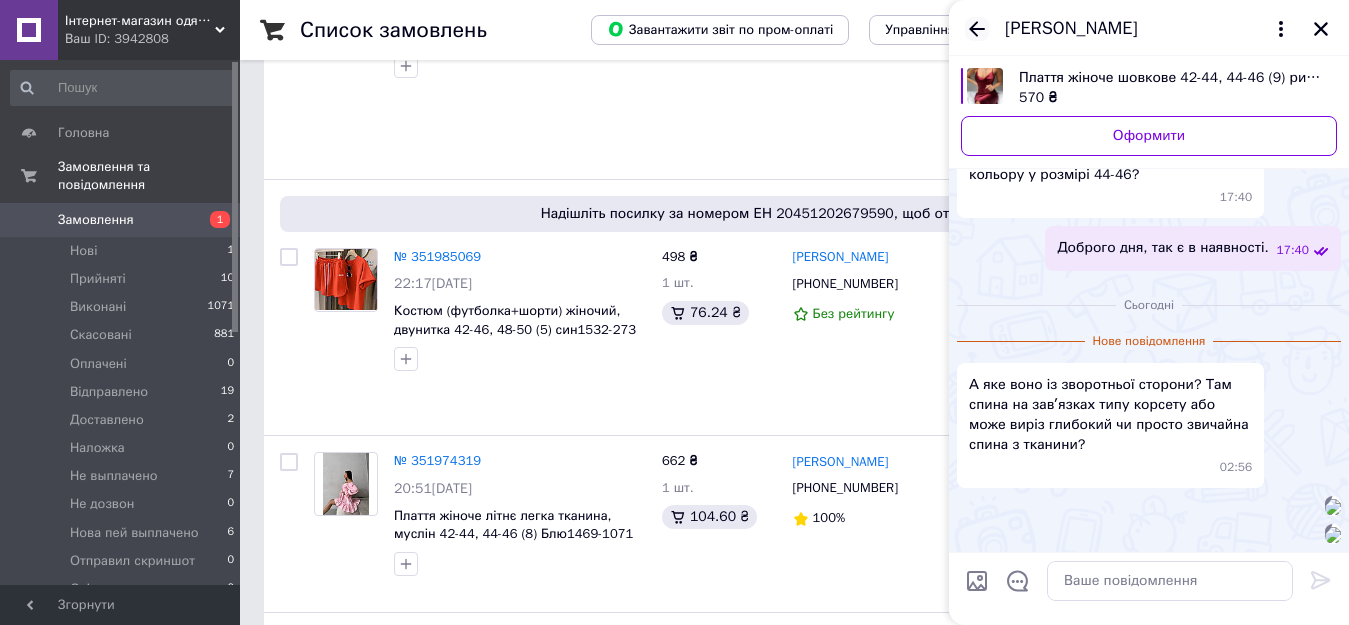click 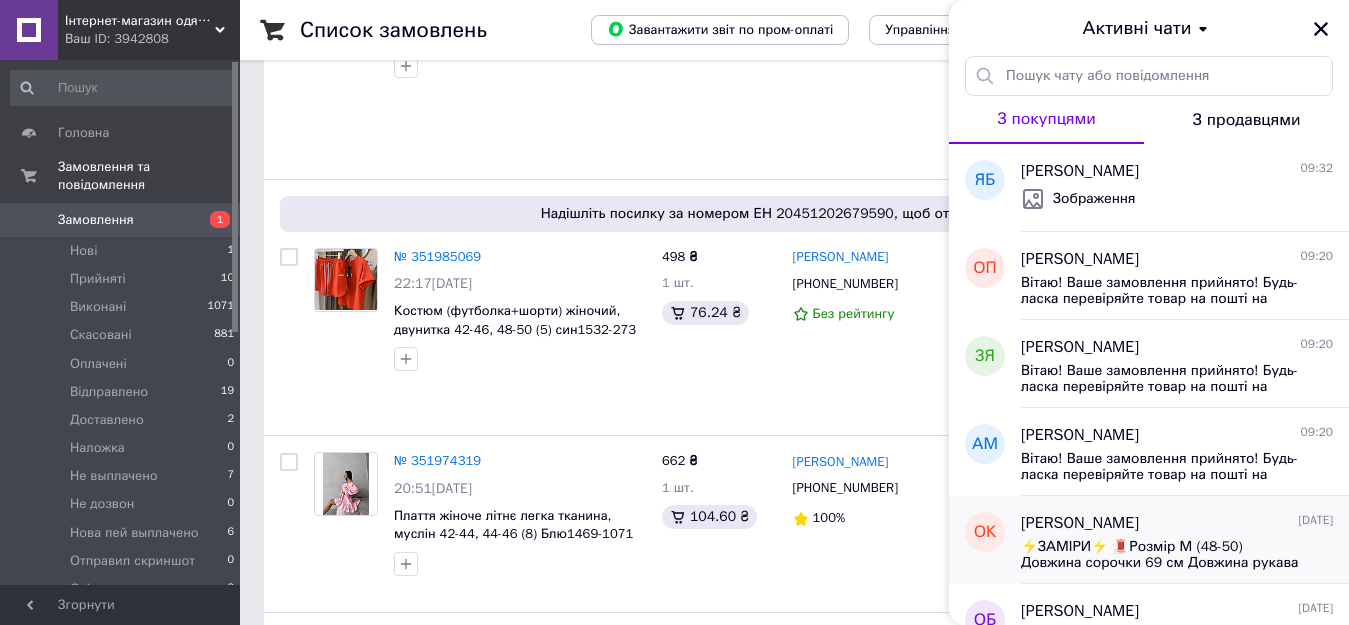 click on "⚡️ЗАМІРИ⚡️
🧵Розмір М (48-50)
Довжина сорочки 69 см
Довжина рукава від шиї 42 см
Об'єм грудей 116 см
Обʼєм талії 67 см (+тягнется до 10 см)
Довжина шортів 46 см
Об'єм стегон 112 см
🧵Розмір L (52-54)
Довжина сорочки 71 см
Довжина рукава від шиї 45 см
Об'єм грудей 124 см
Обʼєм талії 76 см (+тягнется до 10 см)
Довжина шортів 46 см
Об'єм стегон 118 см" at bounding box center [1163, 555] 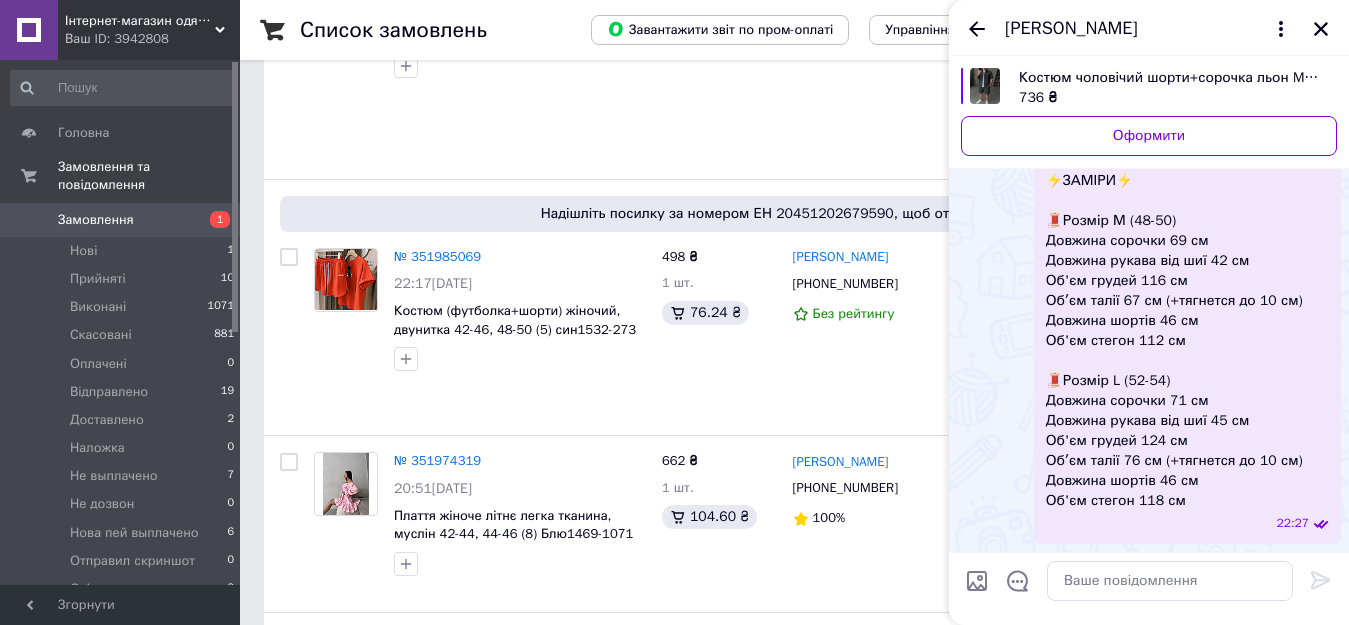scroll, scrollTop: 0, scrollLeft: 0, axis: both 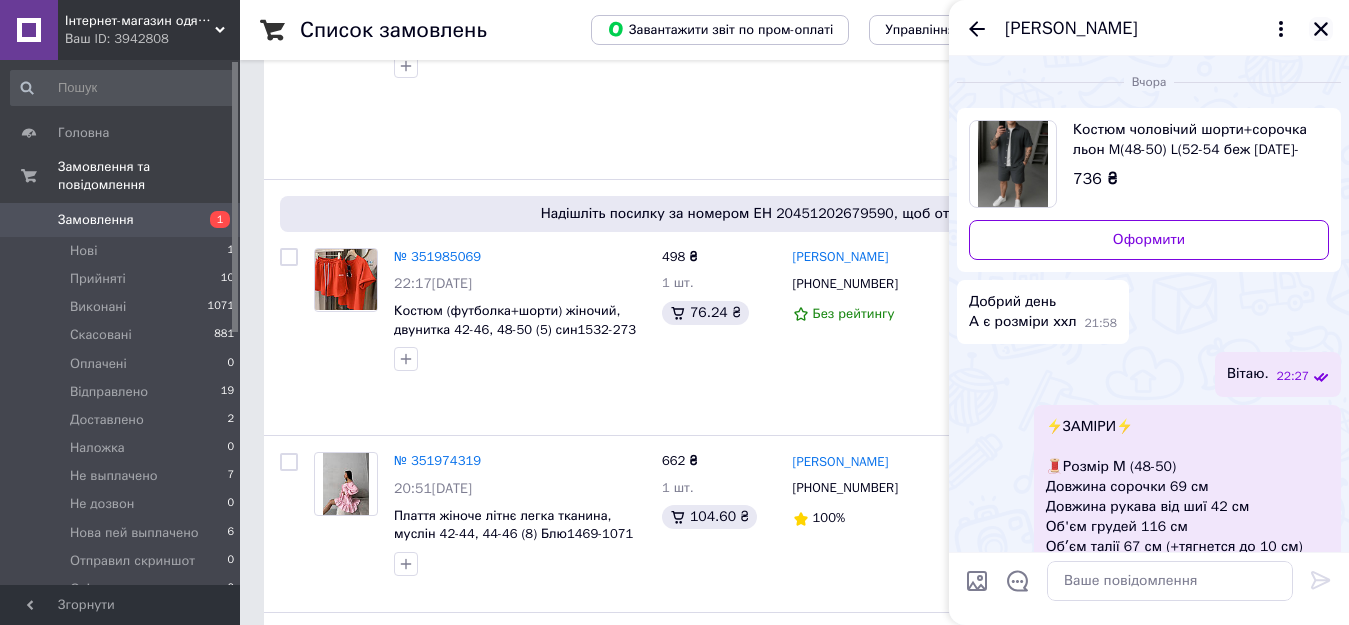 click 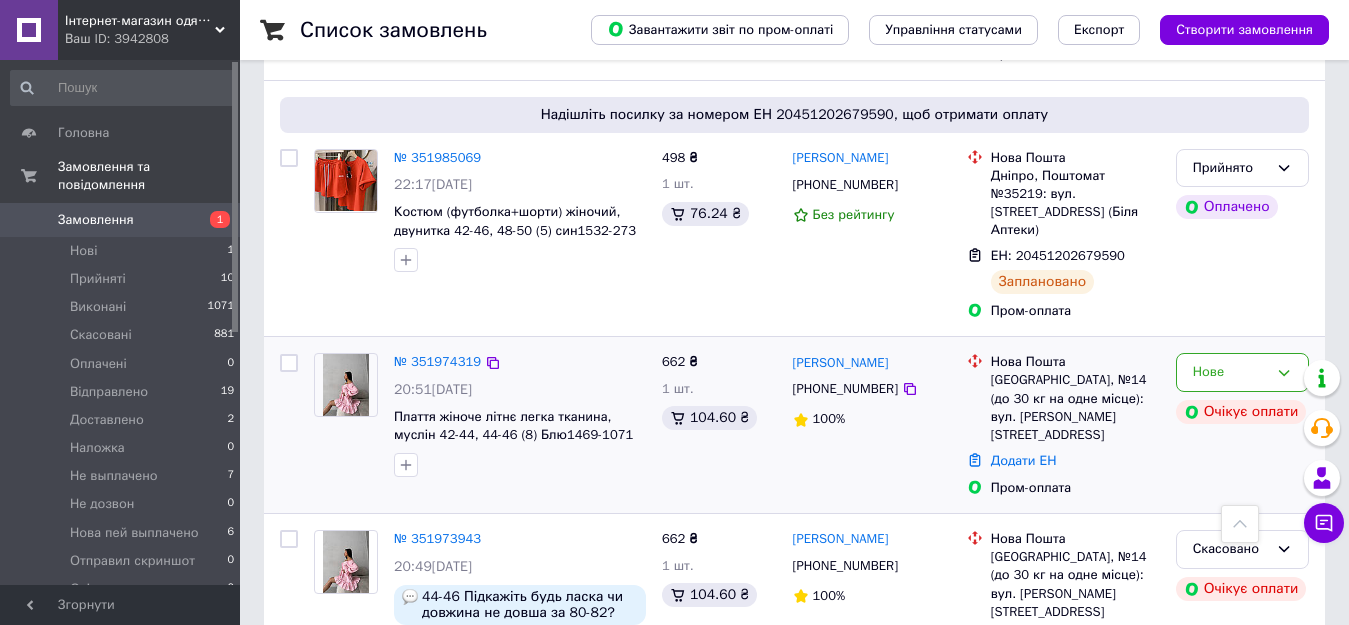 scroll, scrollTop: 704, scrollLeft: 0, axis: vertical 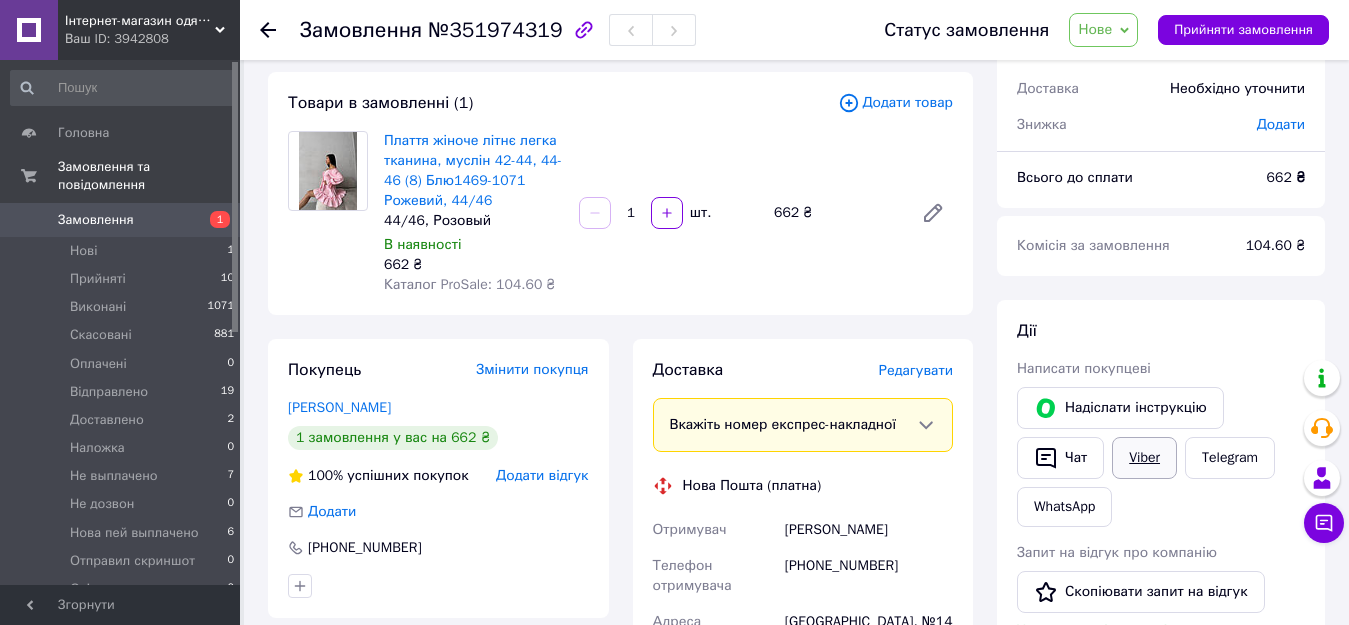 click on "Viber" at bounding box center [1144, 458] 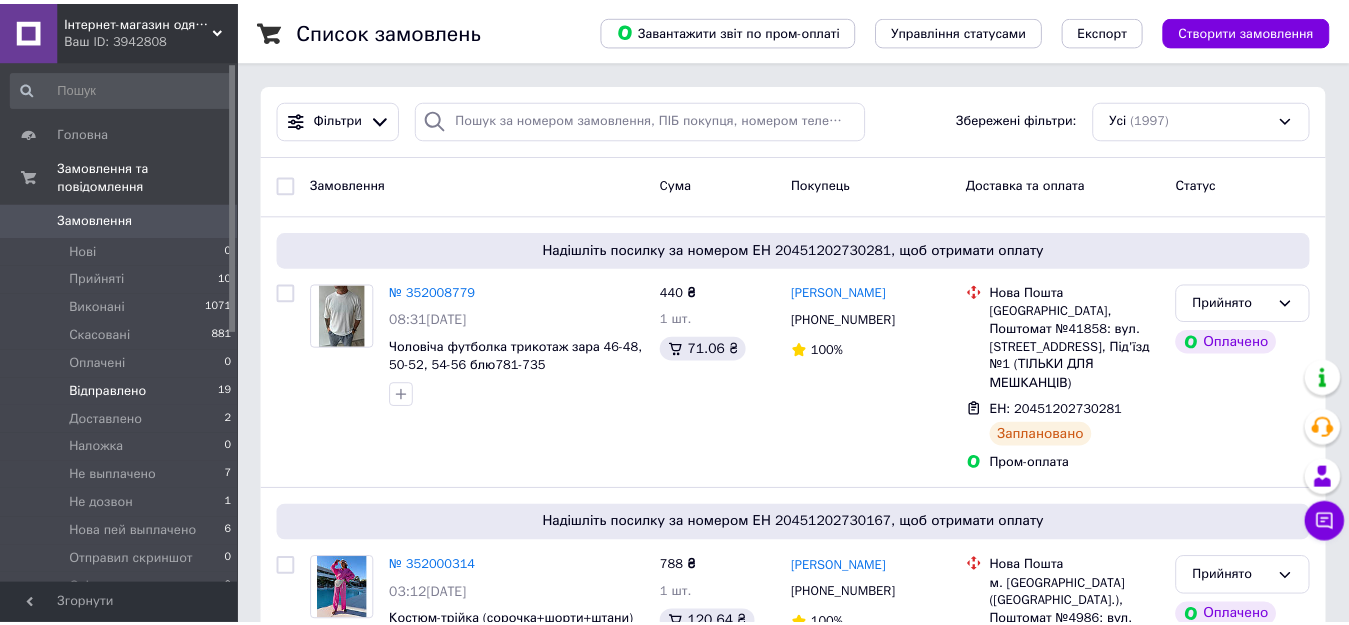 scroll, scrollTop: 0, scrollLeft: 0, axis: both 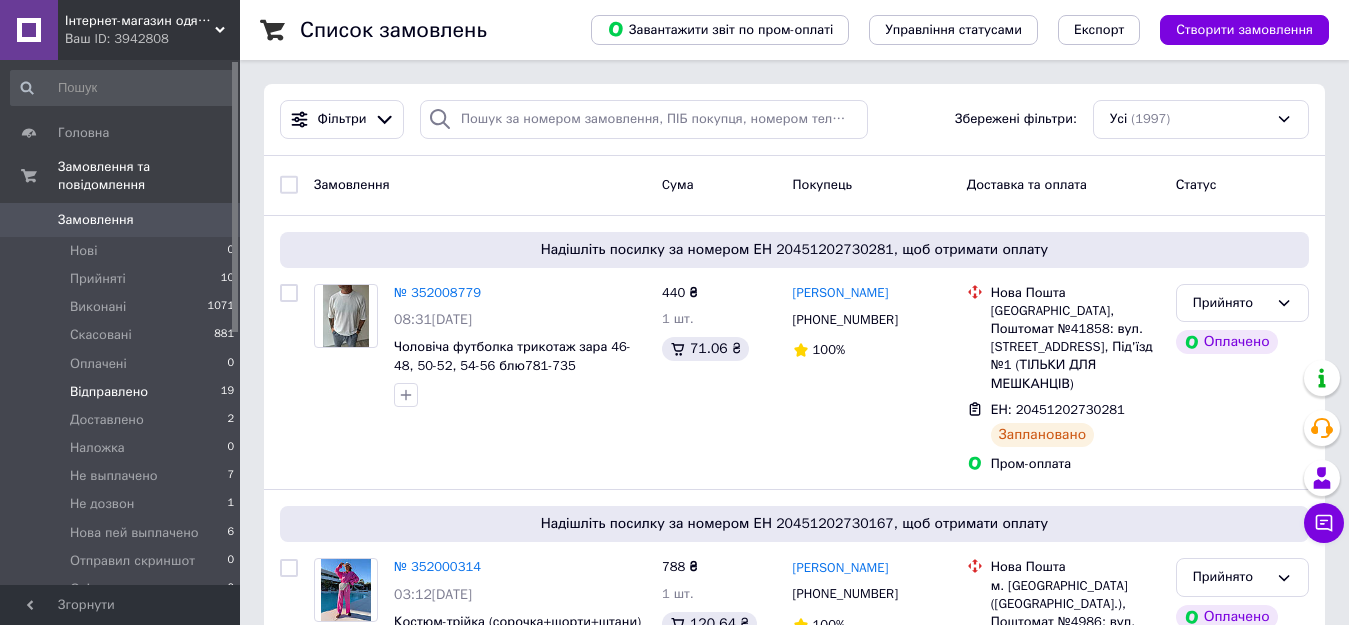 click on "Відправлено" at bounding box center (109, 392) 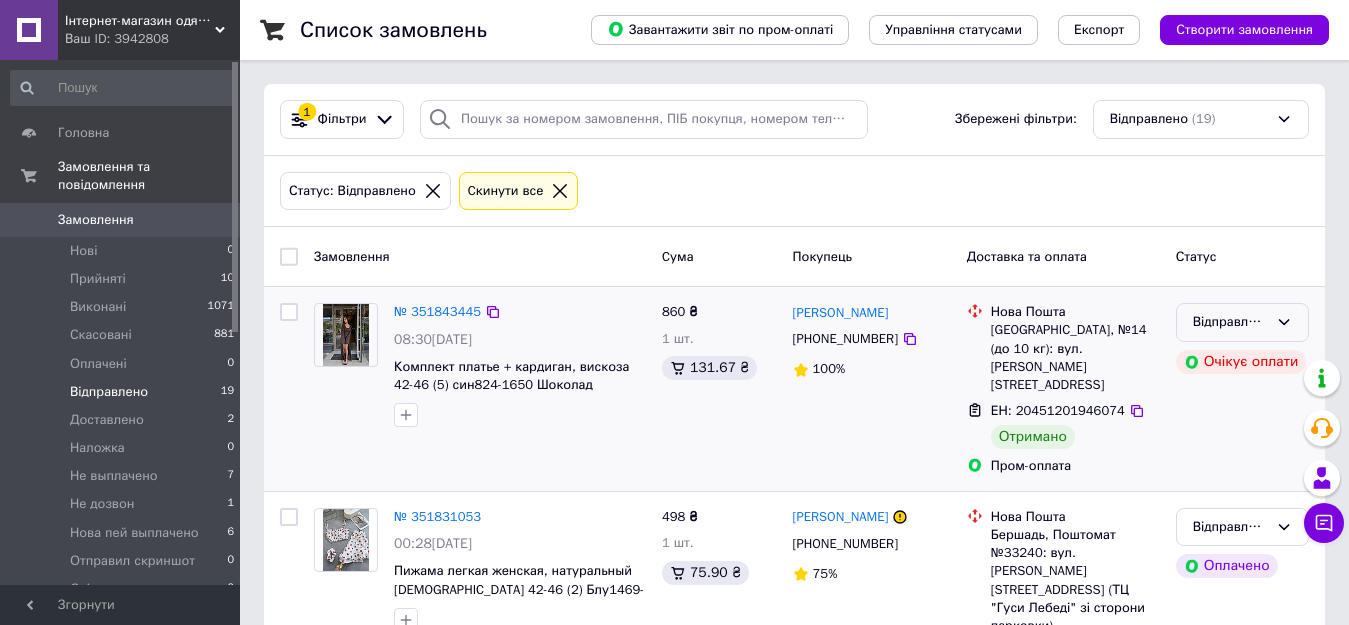 click on "Відправлено" at bounding box center [1230, 322] 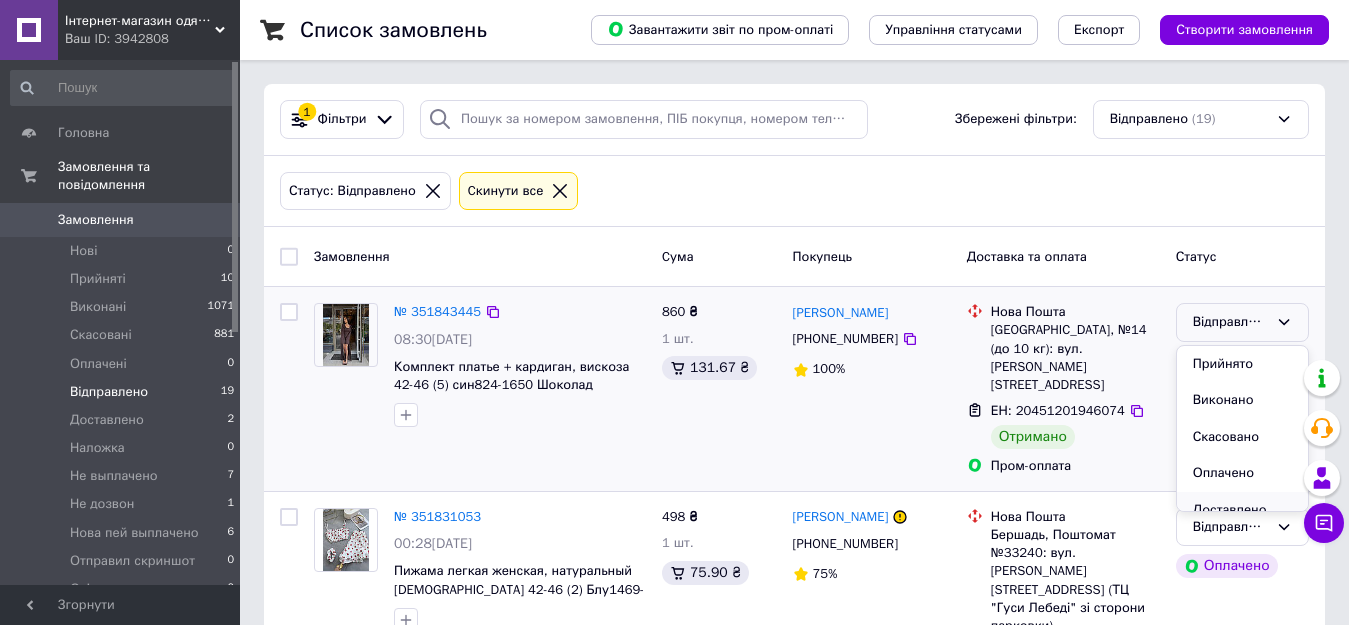 click on "Доставлено" at bounding box center (1242, 510) 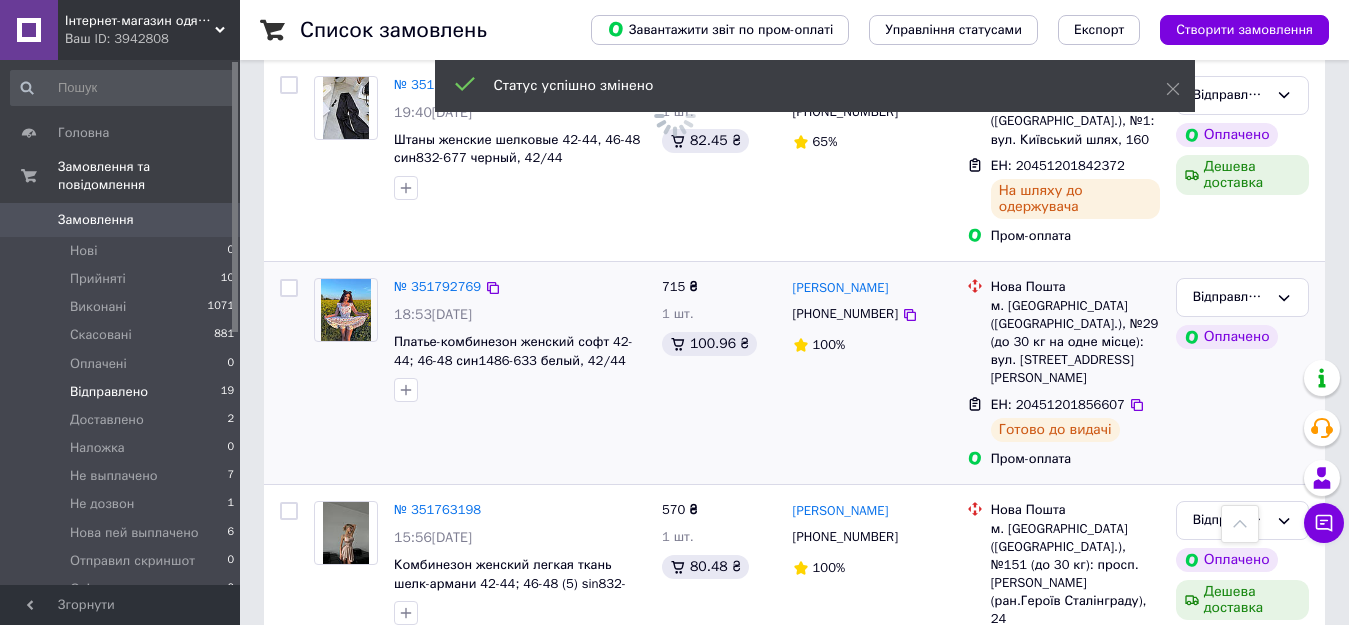 scroll, scrollTop: 700, scrollLeft: 0, axis: vertical 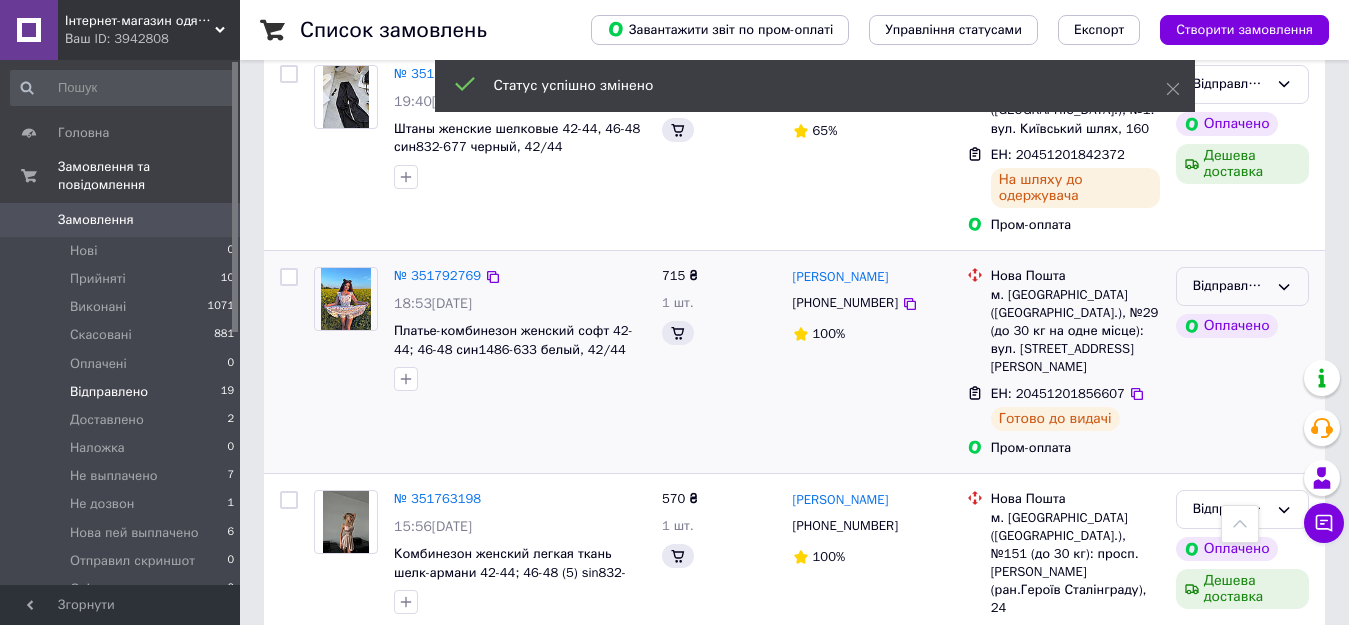 click on "Відправлено" at bounding box center [1230, 286] 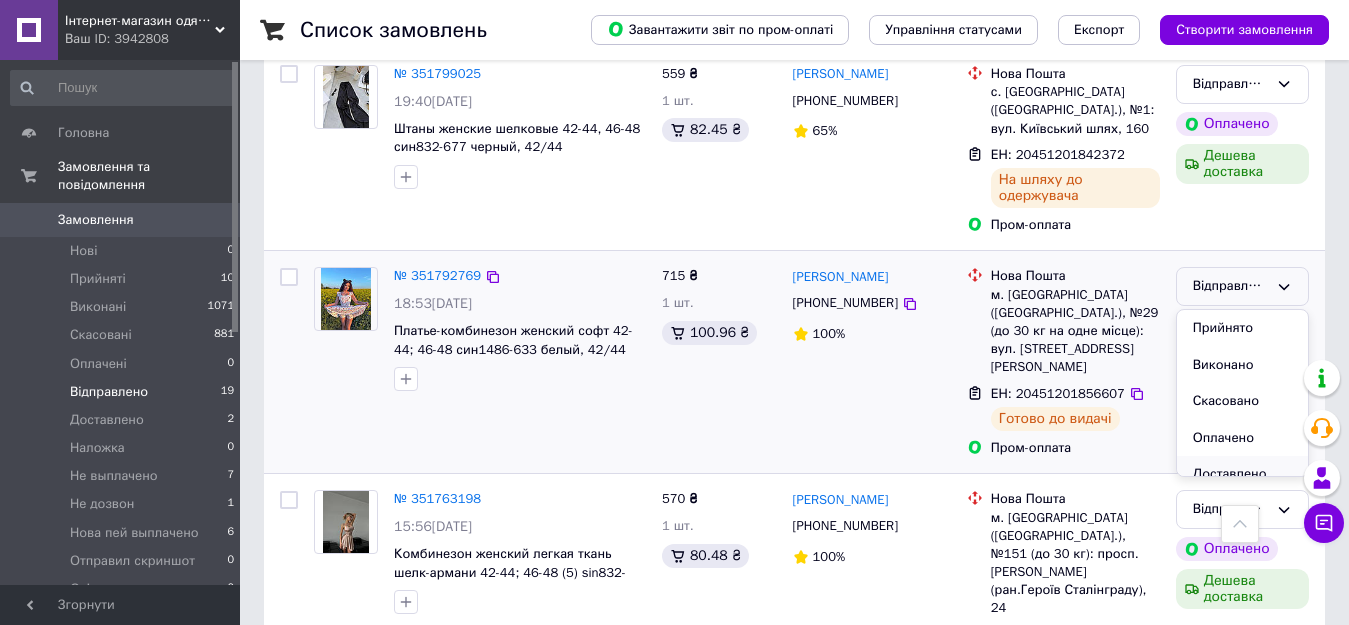 click on "Доставлено" at bounding box center (1242, 474) 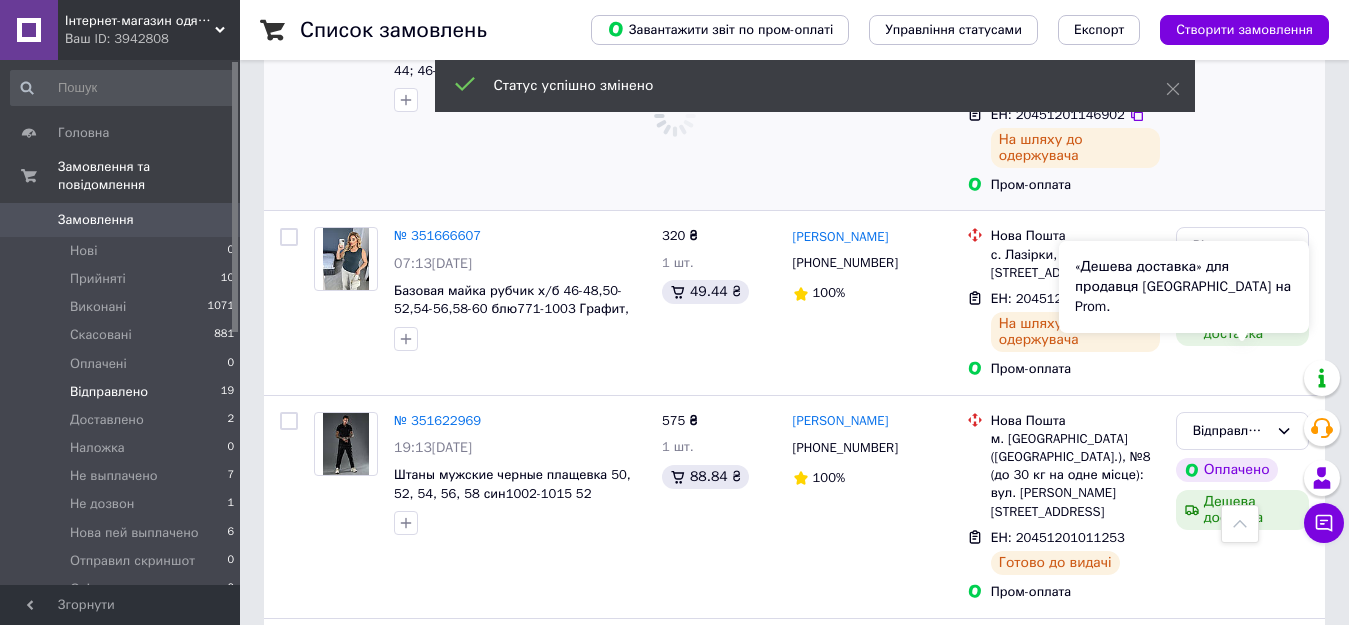scroll, scrollTop: 1500, scrollLeft: 0, axis: vertical 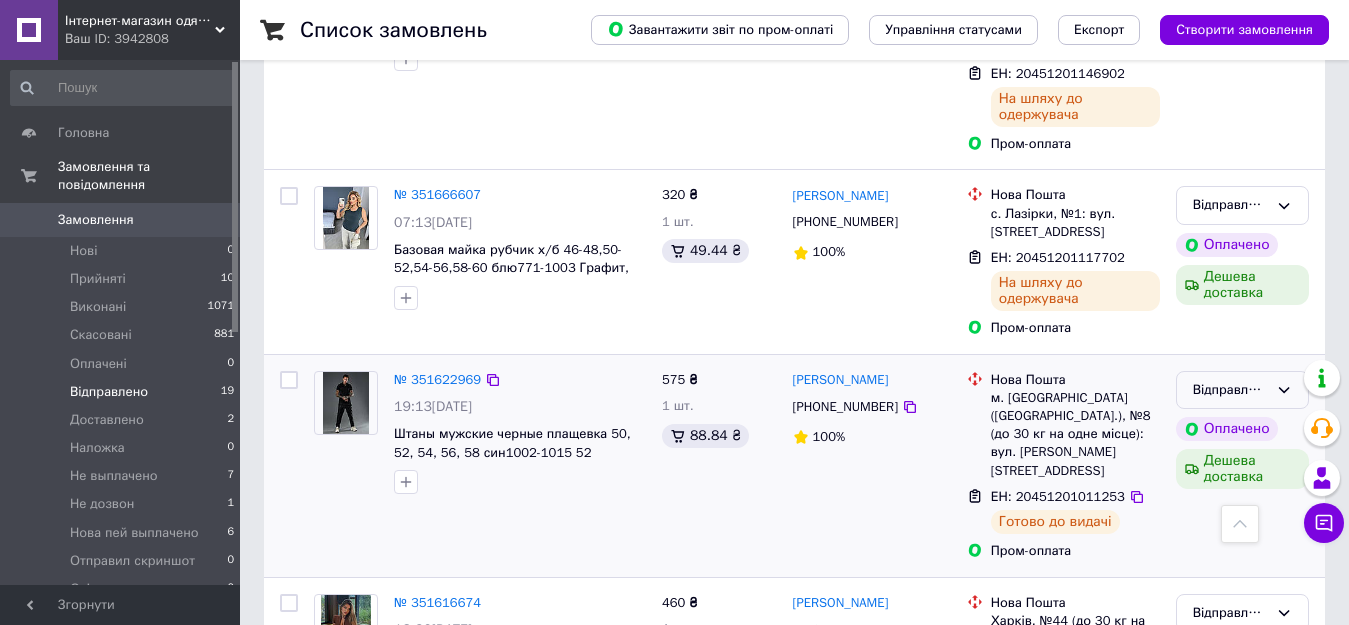 click 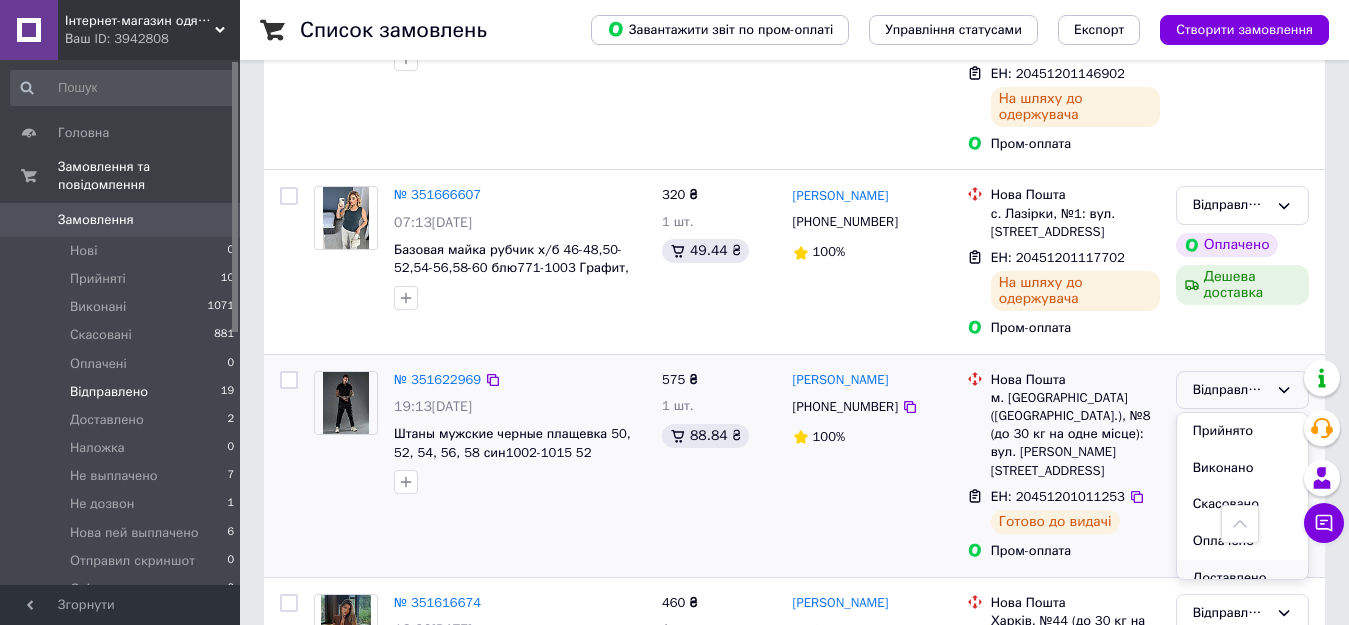 click on "Доставлено" at bounding box center (1242, 578) 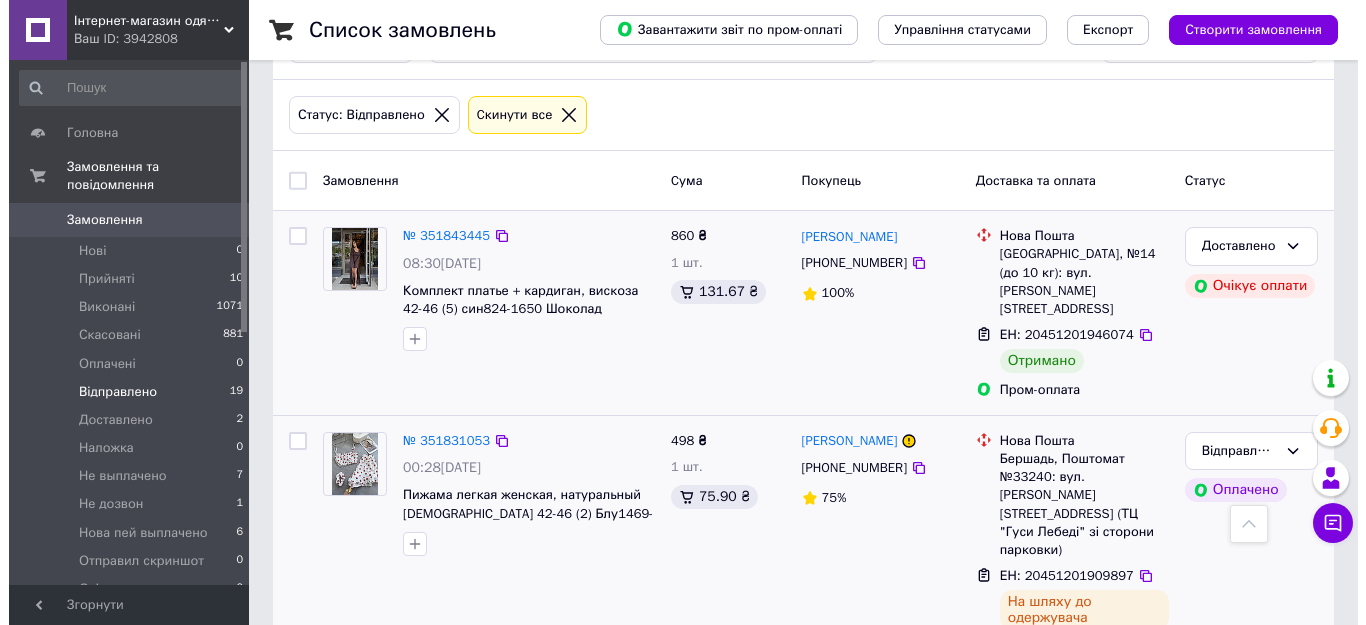 scroll, scrollTop: 0, scrollLeft: 0, axis: both 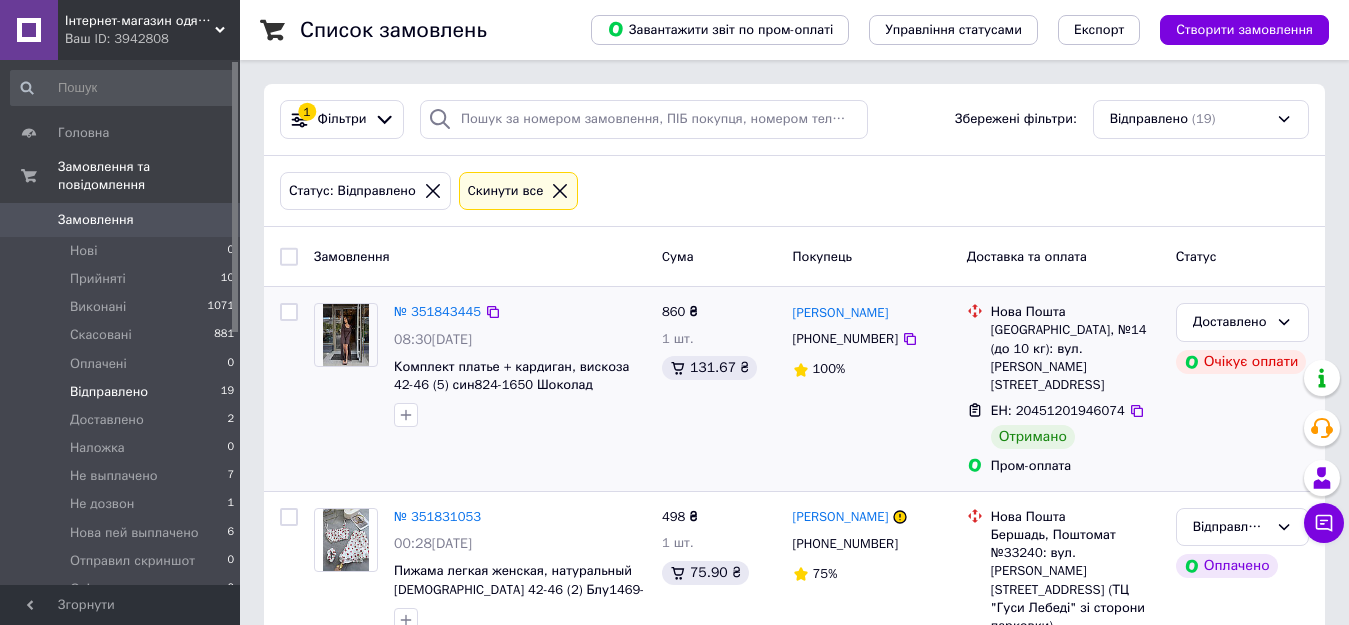 click 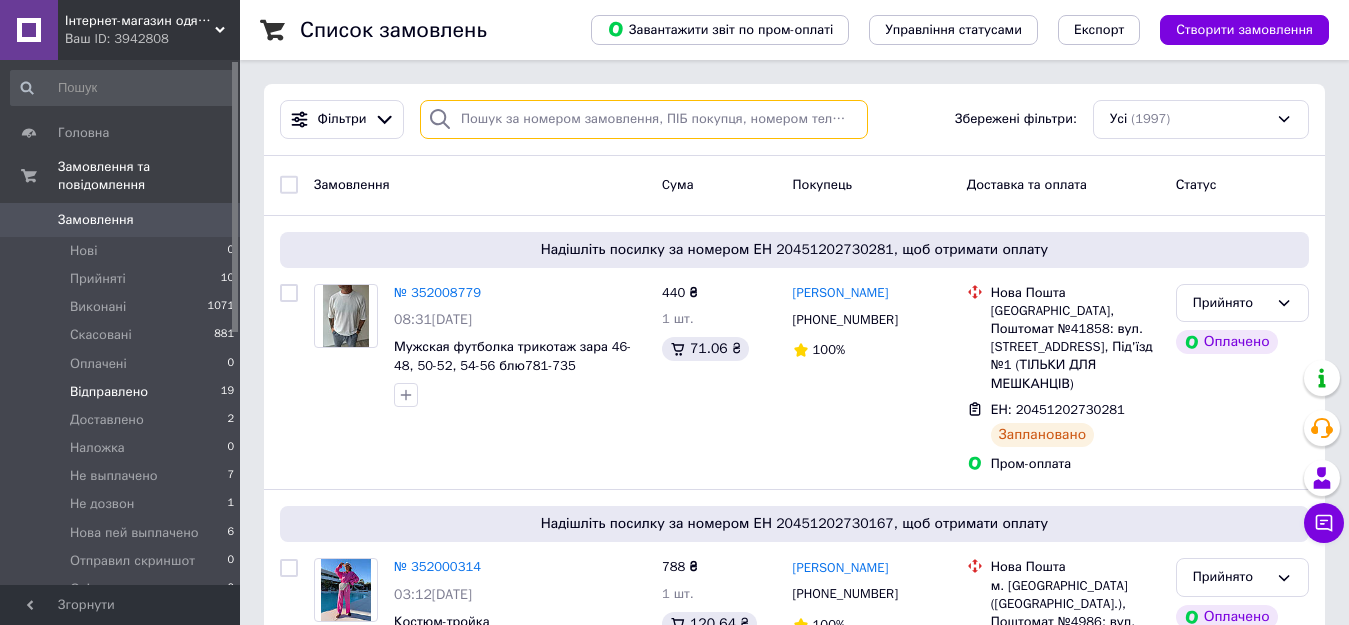 click at bounding box center [644, 119] 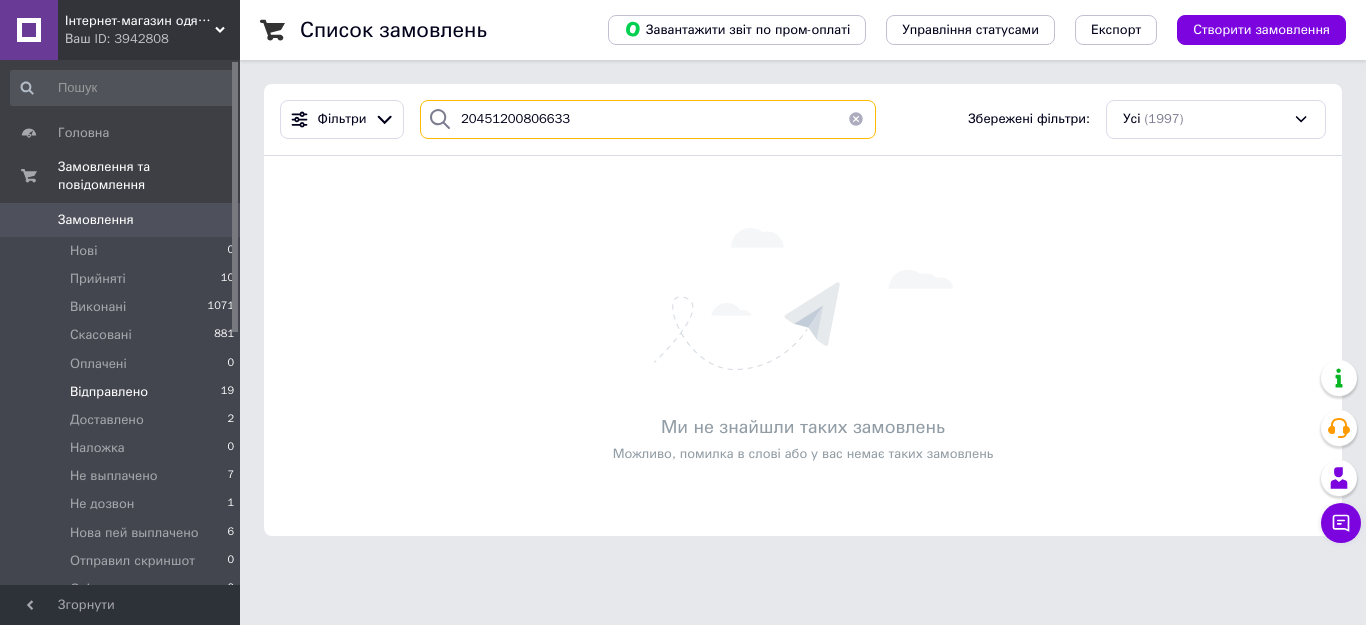 type on "20451200806633" 